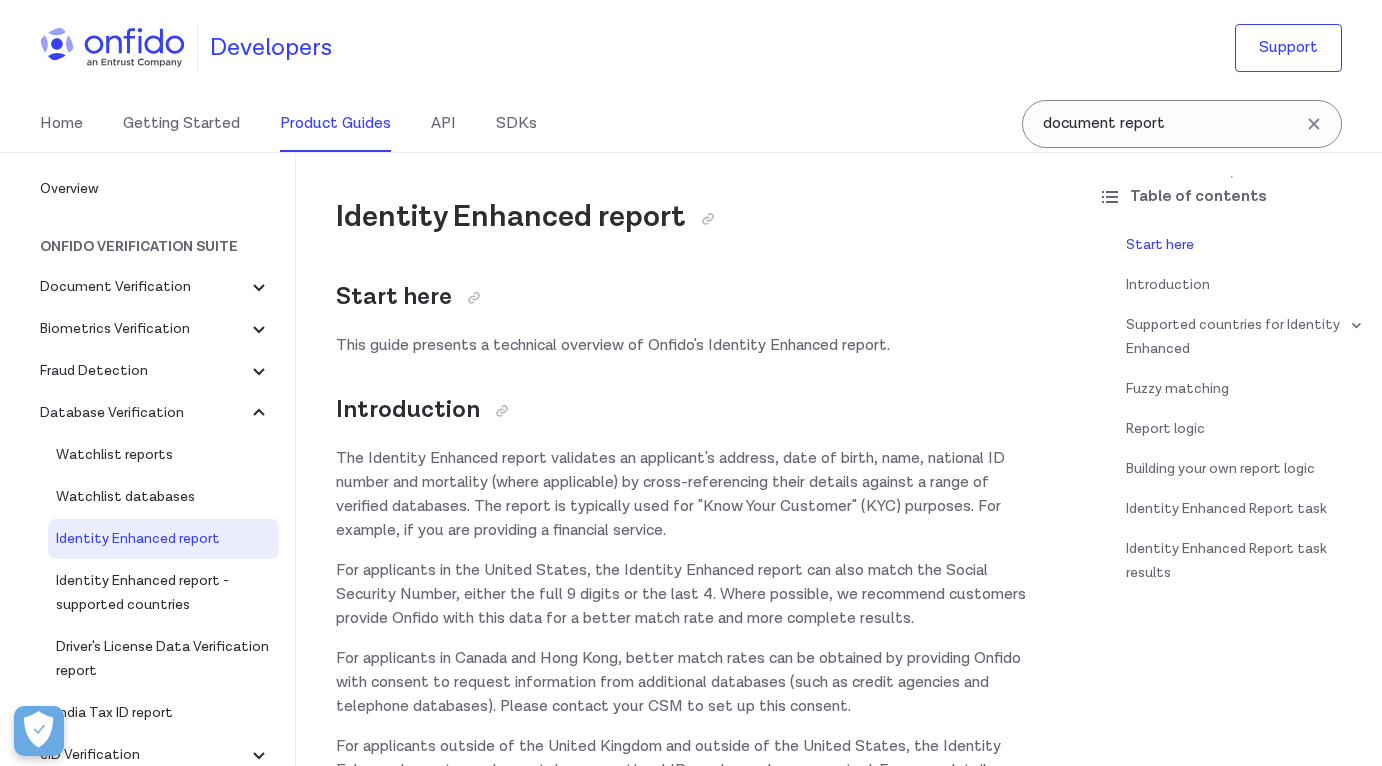 scroll, scrollTop: 0, scrollLeft: 0, axis: both 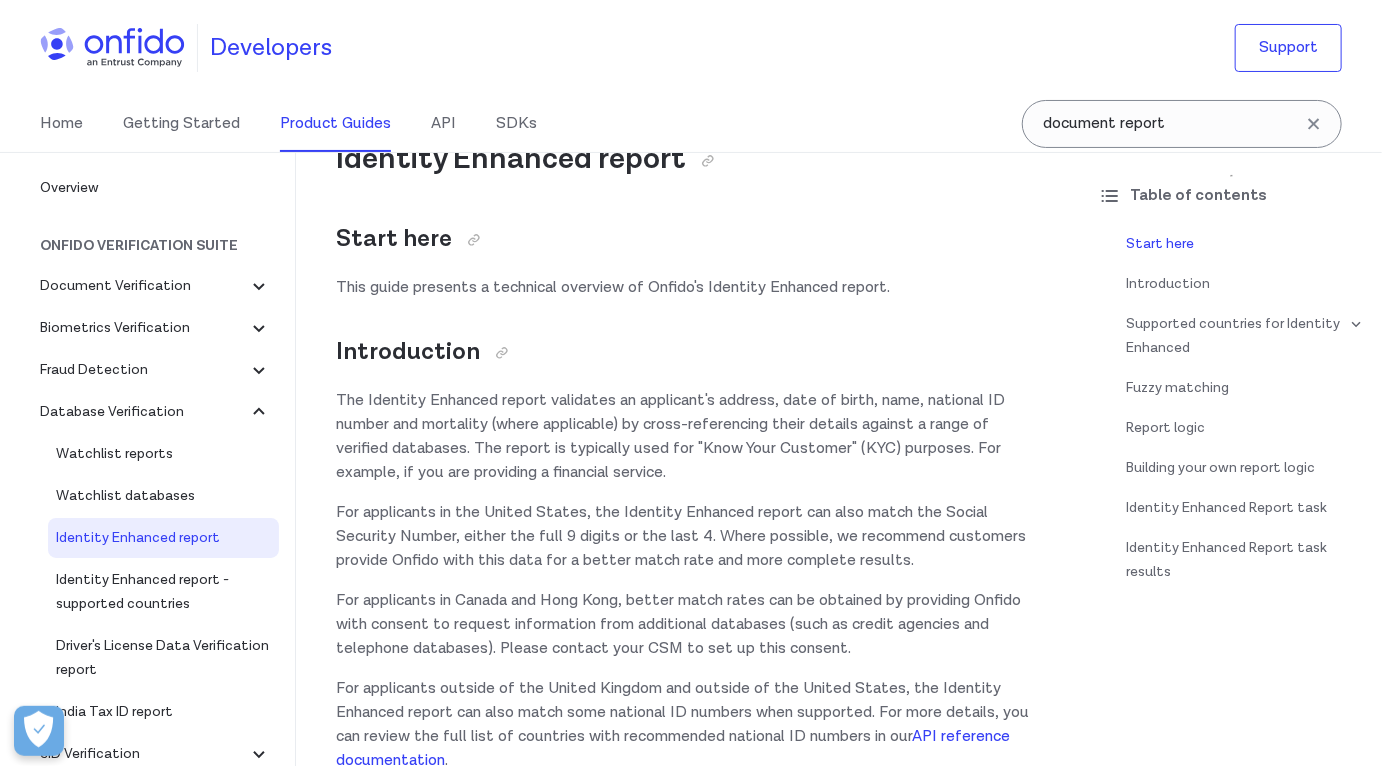 click on "Identity Enhanced report" at bounding box center [163, 538] 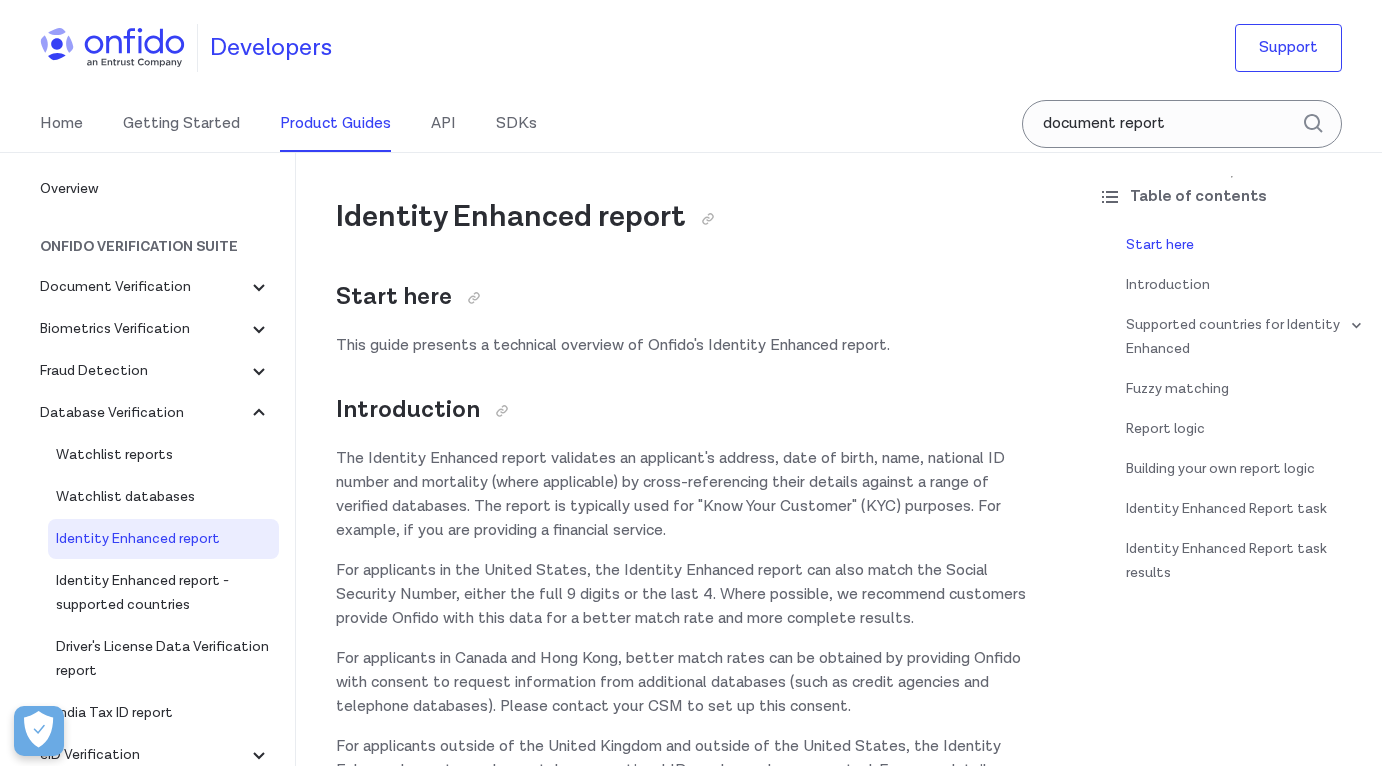 scroll, scrollTop: 0, scrollLeft: 0, axis: both 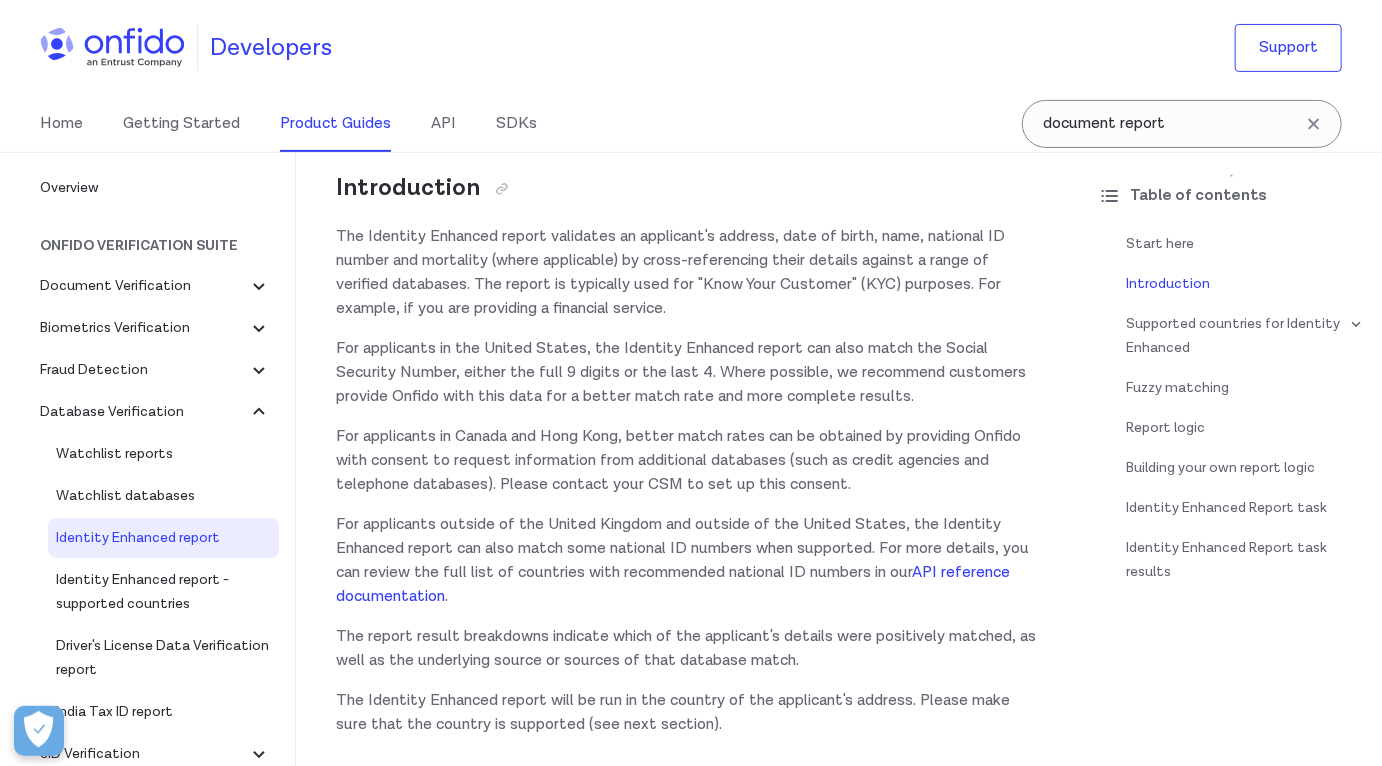 click on "The Identity Enhanced report validates an applicant's address, date of birth, name, national ID number and mortality (where applicable) by cross-referencing their details against a range of verified databases. The report is typically used for "Know Your Customer" (KYC) purposes. For example, if you are providing a financial service." at bounding box center (689, 273) 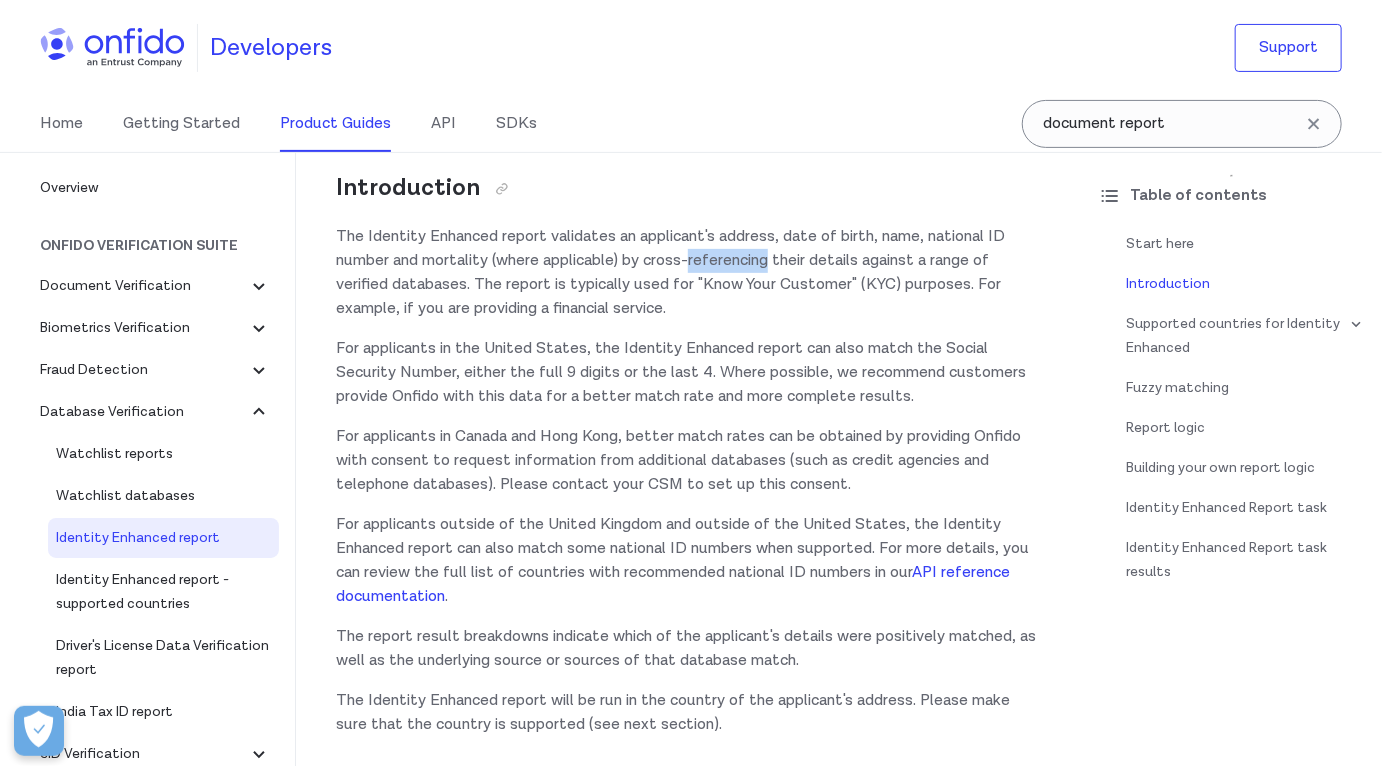 click on "The Identity Enhanced report validates an applicant's address, date of birth, name, national ID number and mortality (where applicable) by cross-referencing their details against a range of verified databases. The report is typically used for "Know Your Customer" (KYC) purposes. For example, if you are providing a financial service." at bounding box center (689, 273) 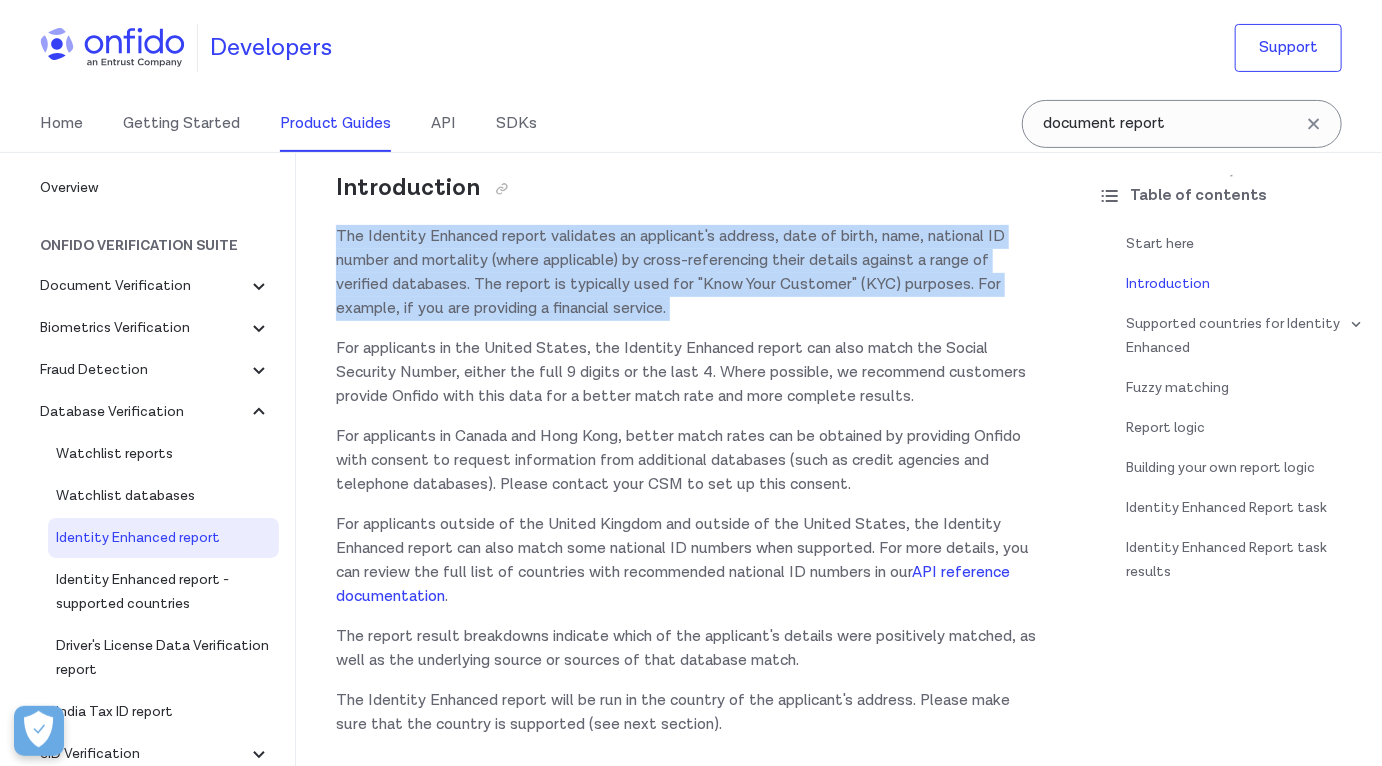 click on "The Identity Enhanced report validates an applicant's address, date of birth, name, national ID number and mortality (where applicable) by cross-referencing their details against a range of verified databases. The report is typically used for "Know Your Customer" (KYC) purposes. For example, if you are providing a financial service." at bounding box center (689, 273) 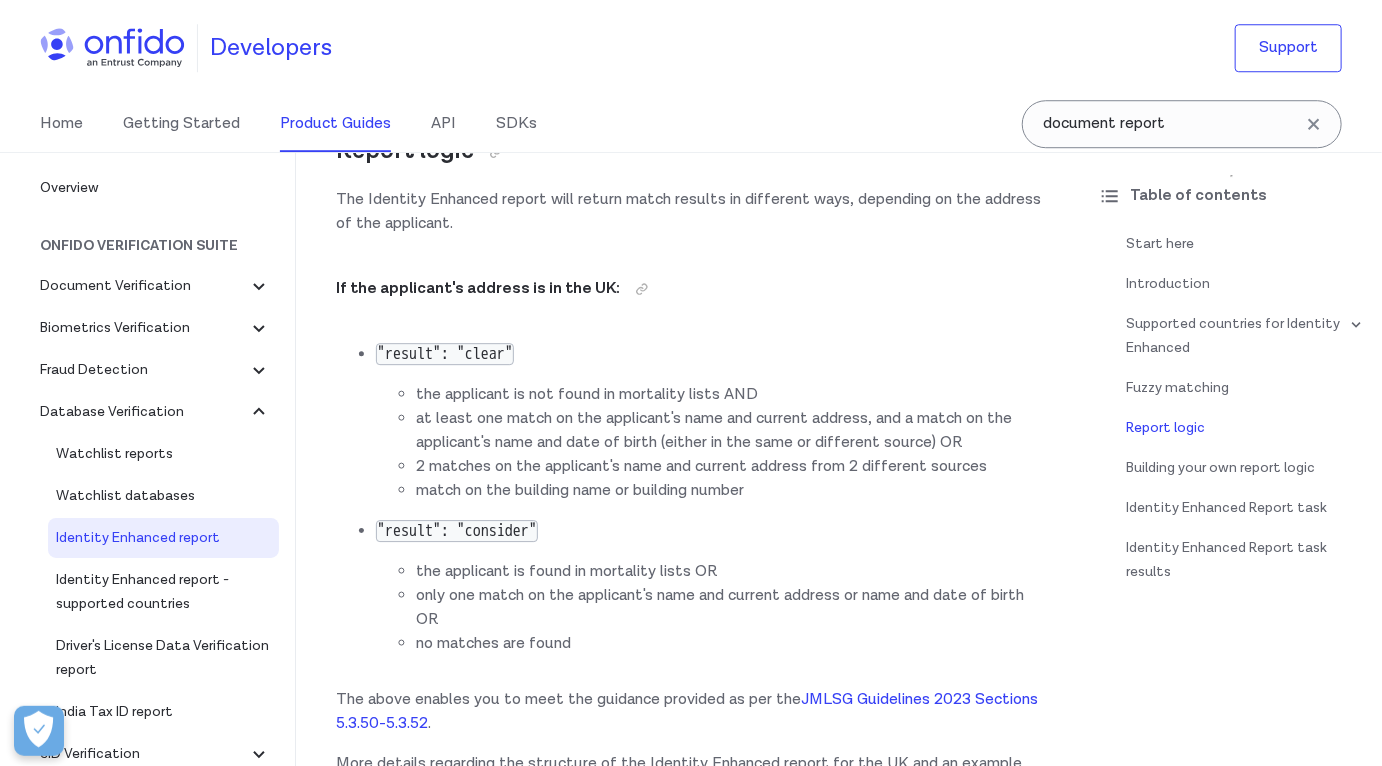 scroll, scrollTop: 2562, scrollLeft: 0, axis: vertical 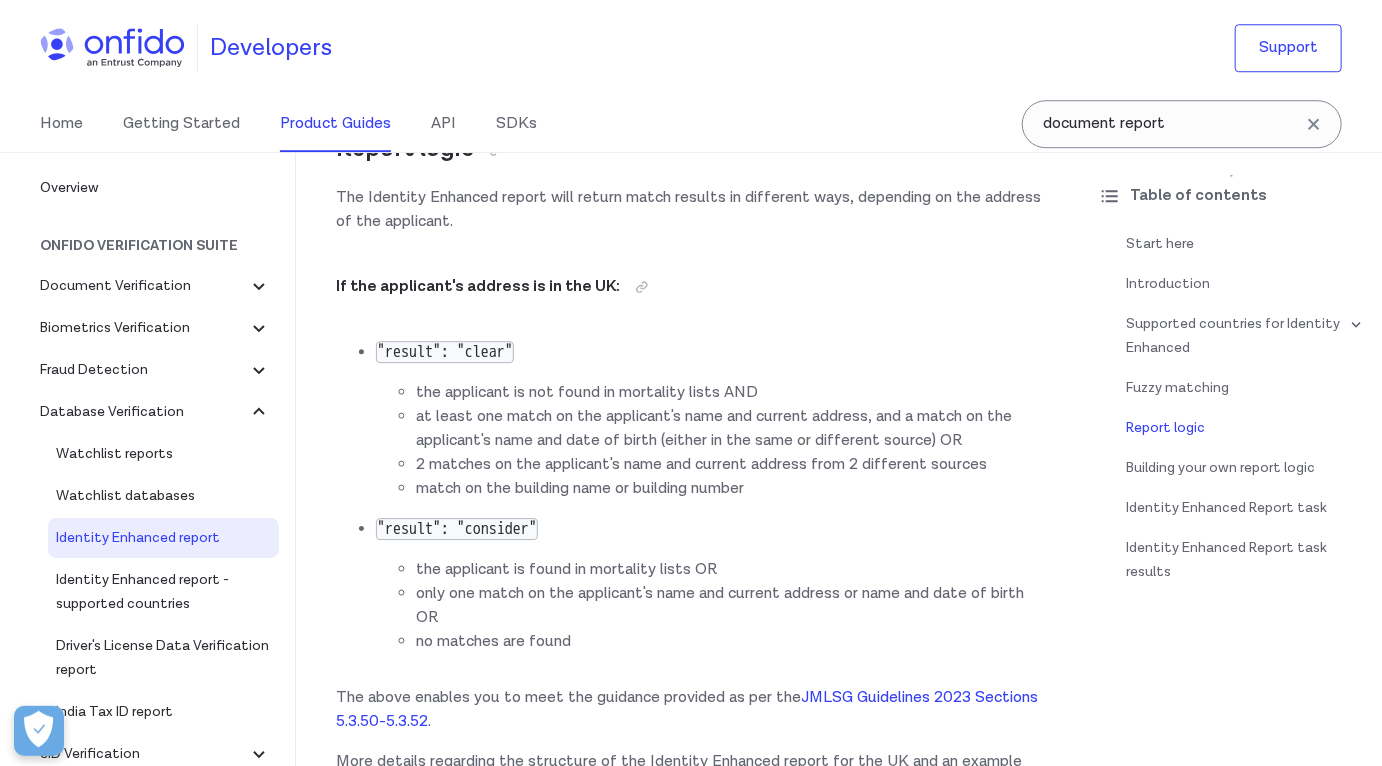 click on "at least one match on the applicant's name and current address, and a match on the applicant's name and date of birth (either in the same or different source) OR" at bounding box center [729, 429] 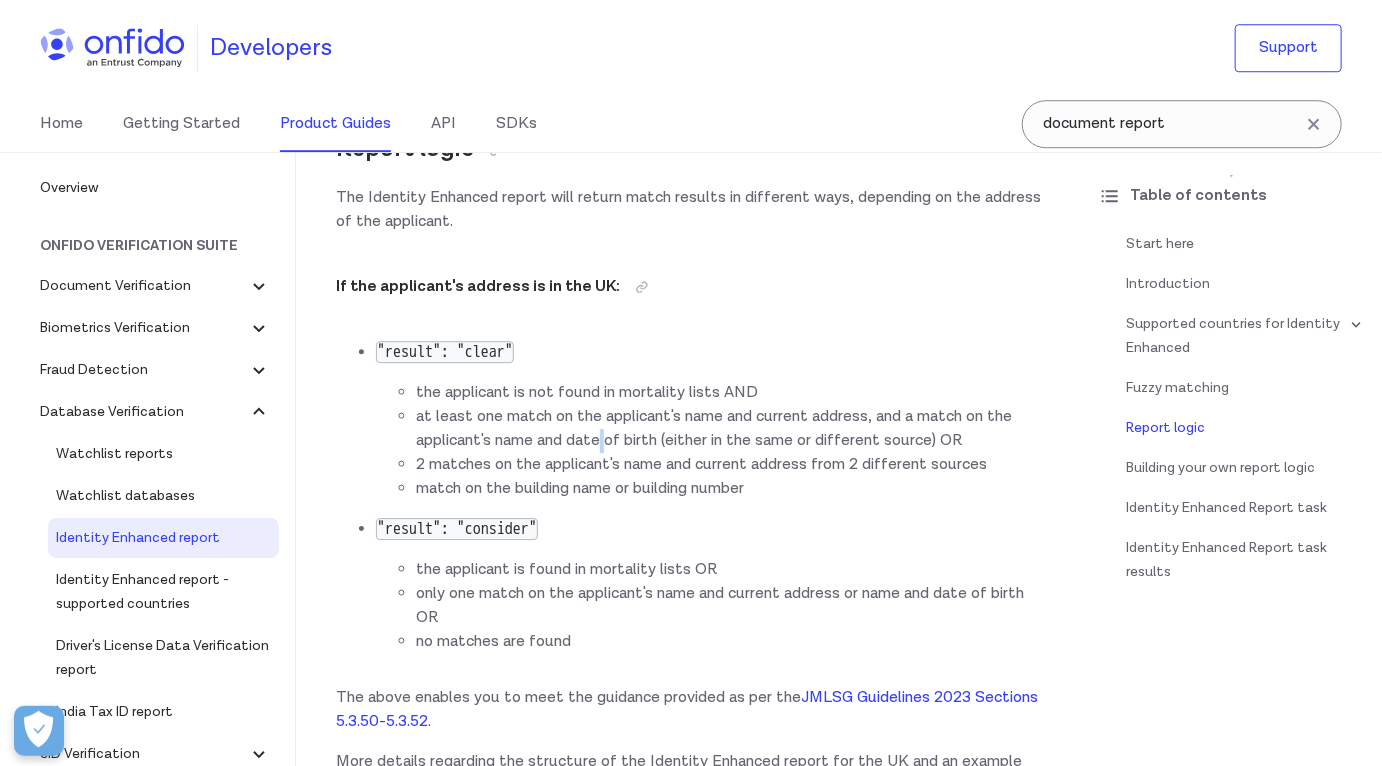 click on "at least one match on the applicant's name and current address, and a match on the applicant's name and date of birth (either in the same or different source) OR" at bounding box center [729, 429] 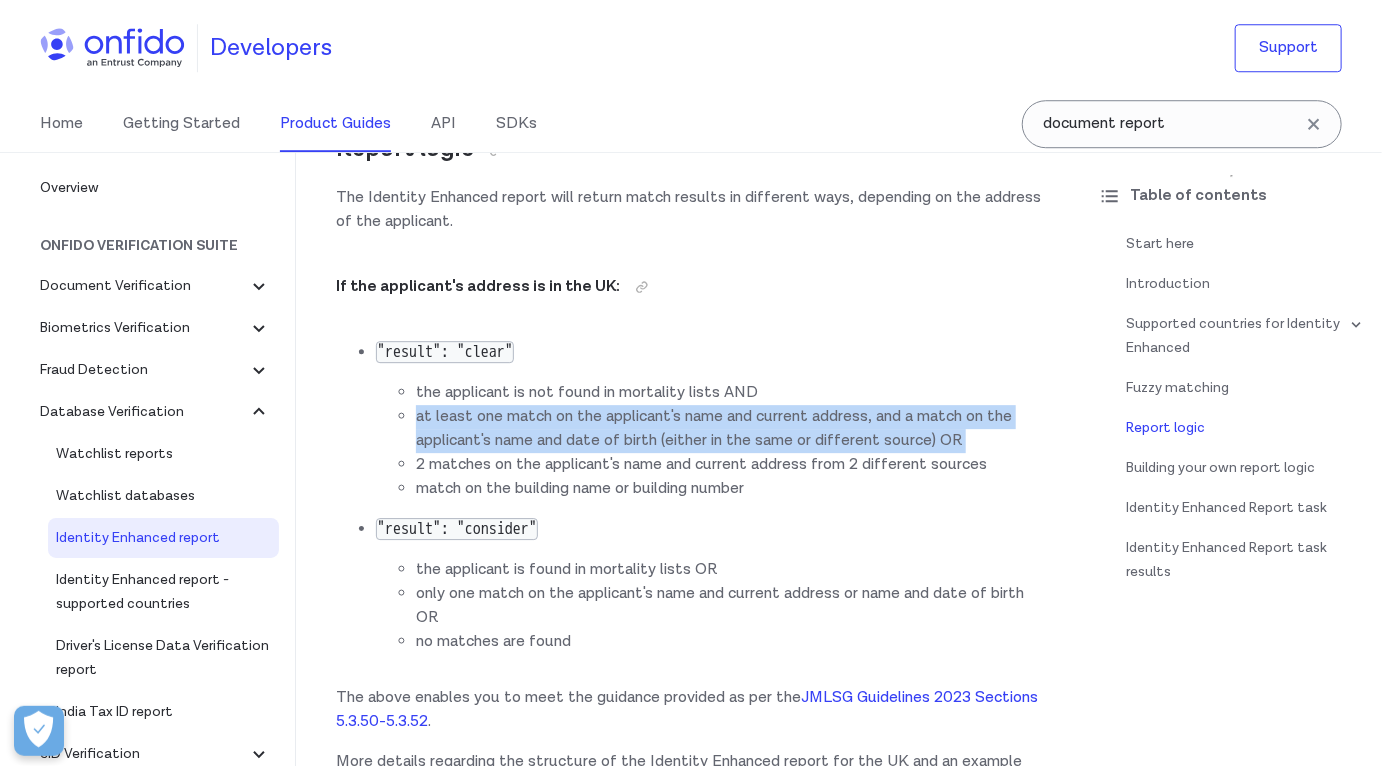 click on "at least one match on the applicant's name and current address, and a match on the applicant's name and date of birth (either in the same or different source) OR" at bounding box center [729, 429] 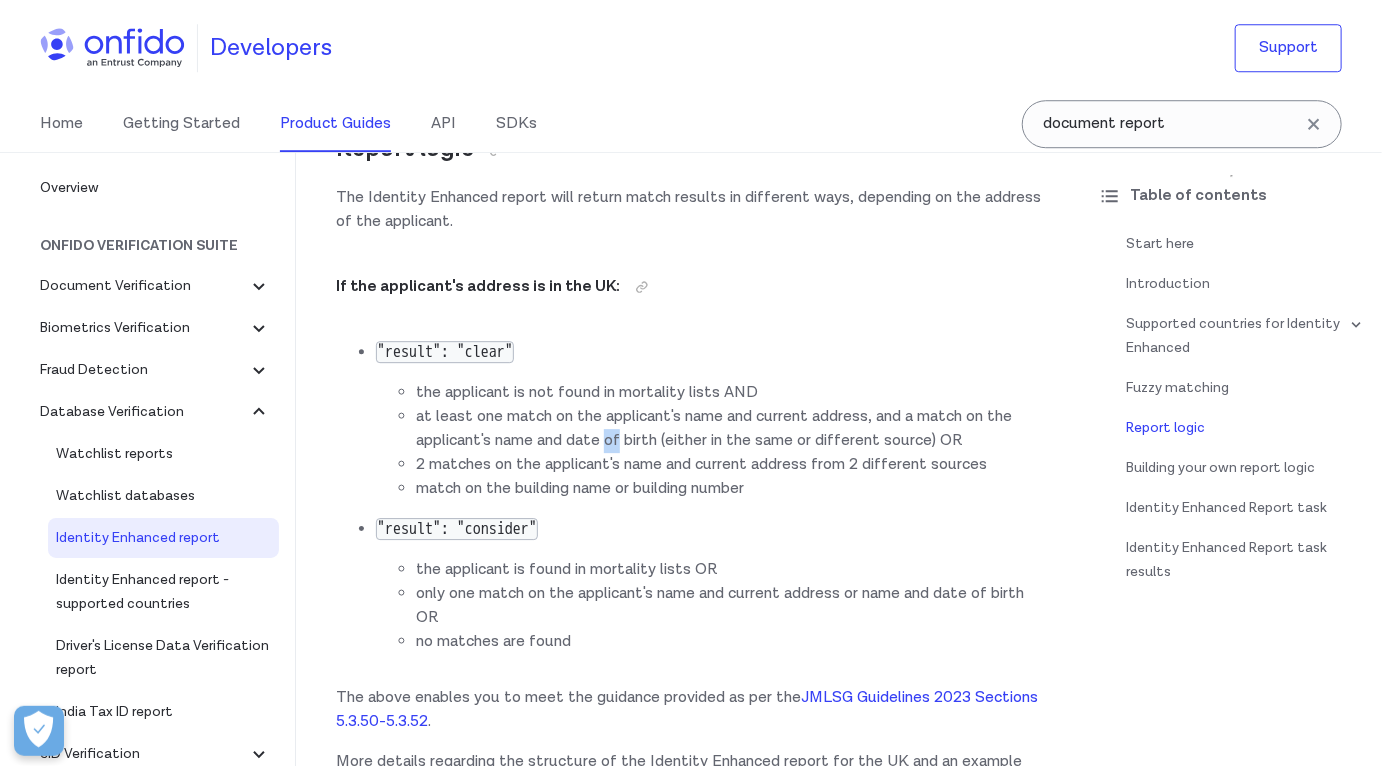 click on "at least one match on the applicant's name and current address, and a match on the applicant's name and date of birth (either in the same or different source) OR" at bounding box center (729, 429) 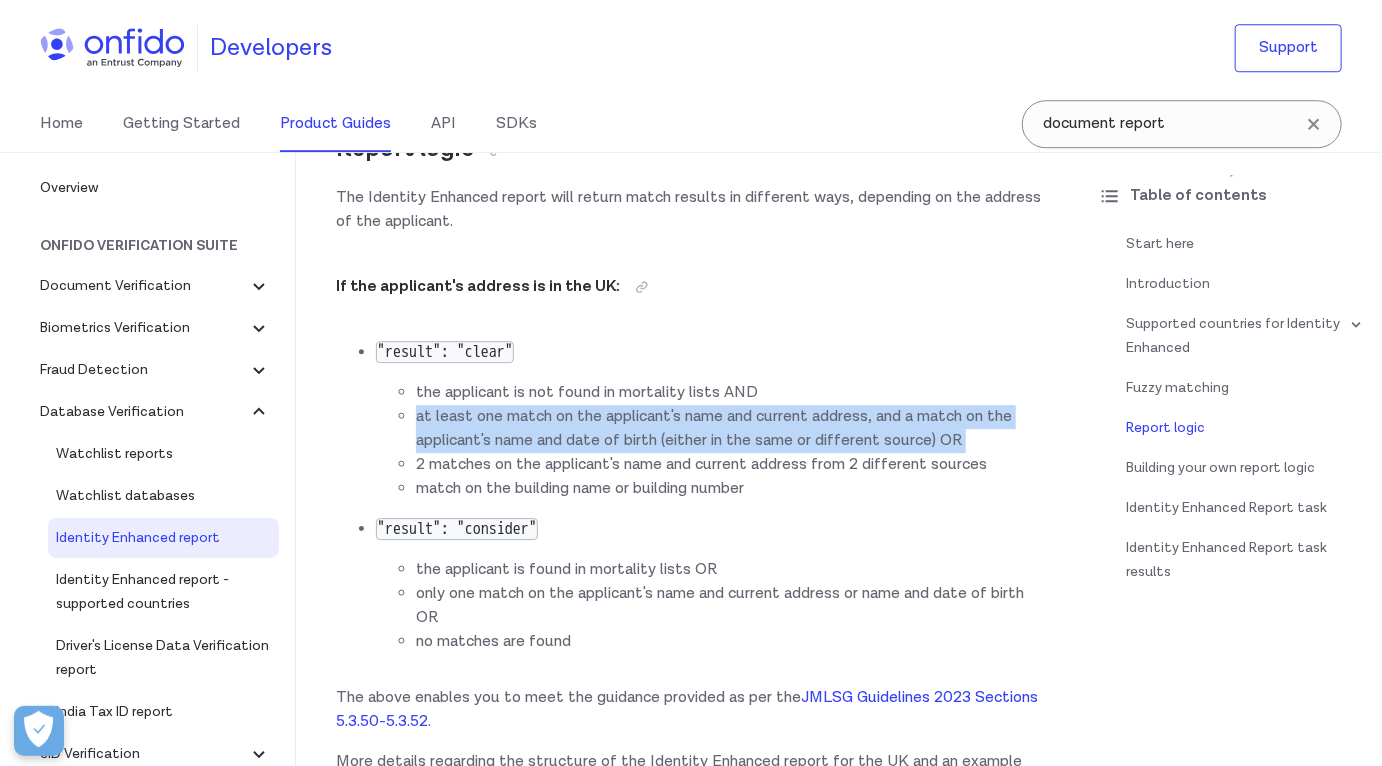 click on "at least one match on the applicant's name and current address, and a match on the applicant's name and date of birth (either in the same or different source) OR" at bounding box center (729, 429) 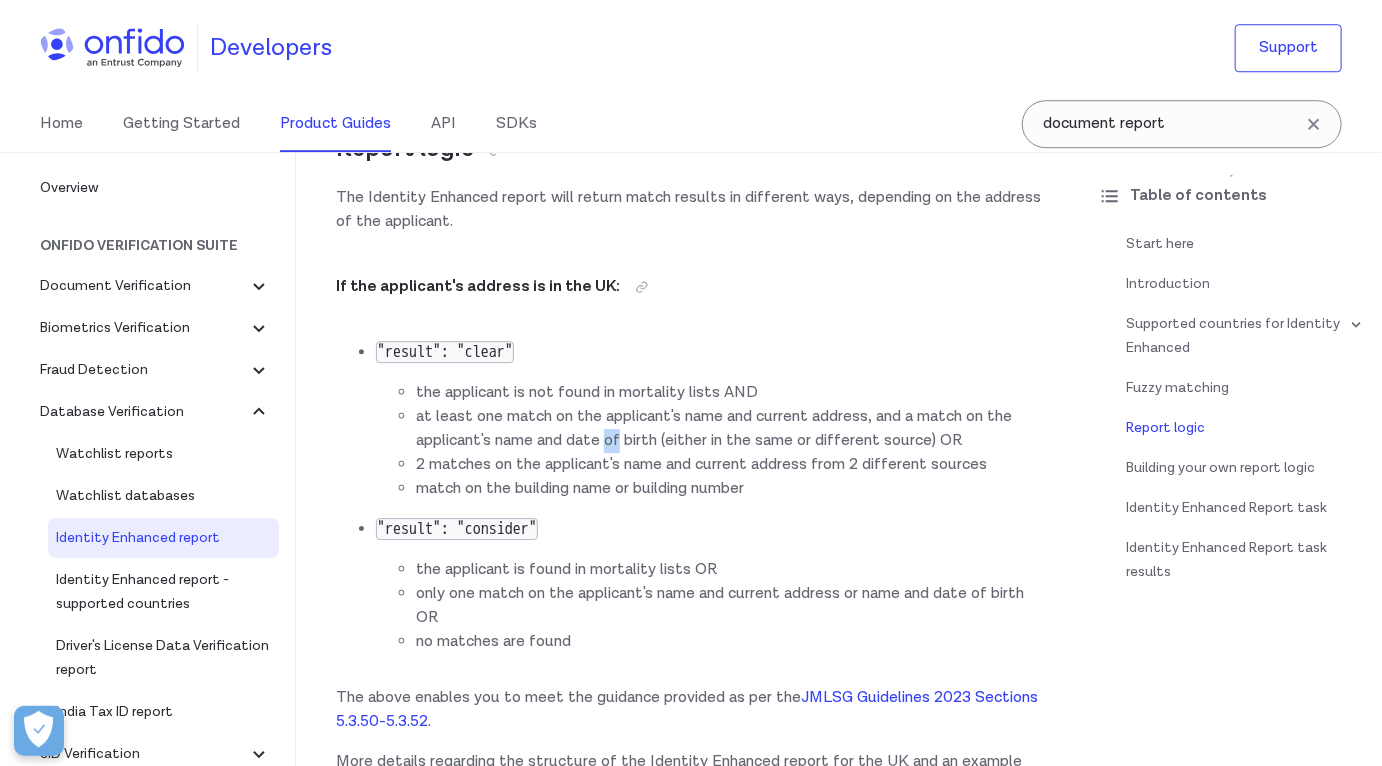 click on "at least one match on the applicant's name and current address, and a match on the applicant's name and date of birth (either in the same or different source) OR" at bounding box center [729, 429] 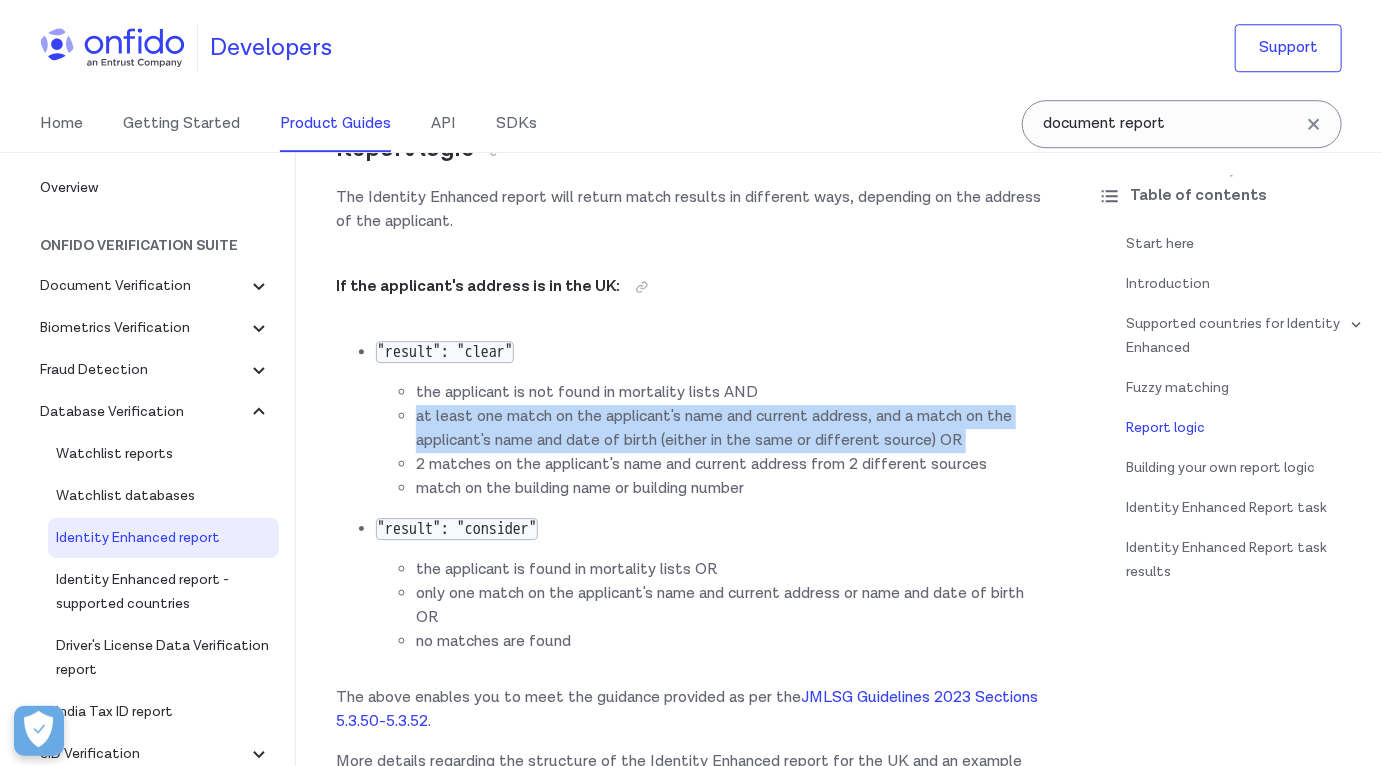 click on "at least one match on the applicant's name and current address, and a match on the applicant's name and date of birth (either in the same or different source) OR" at bounding box center [729, 429] 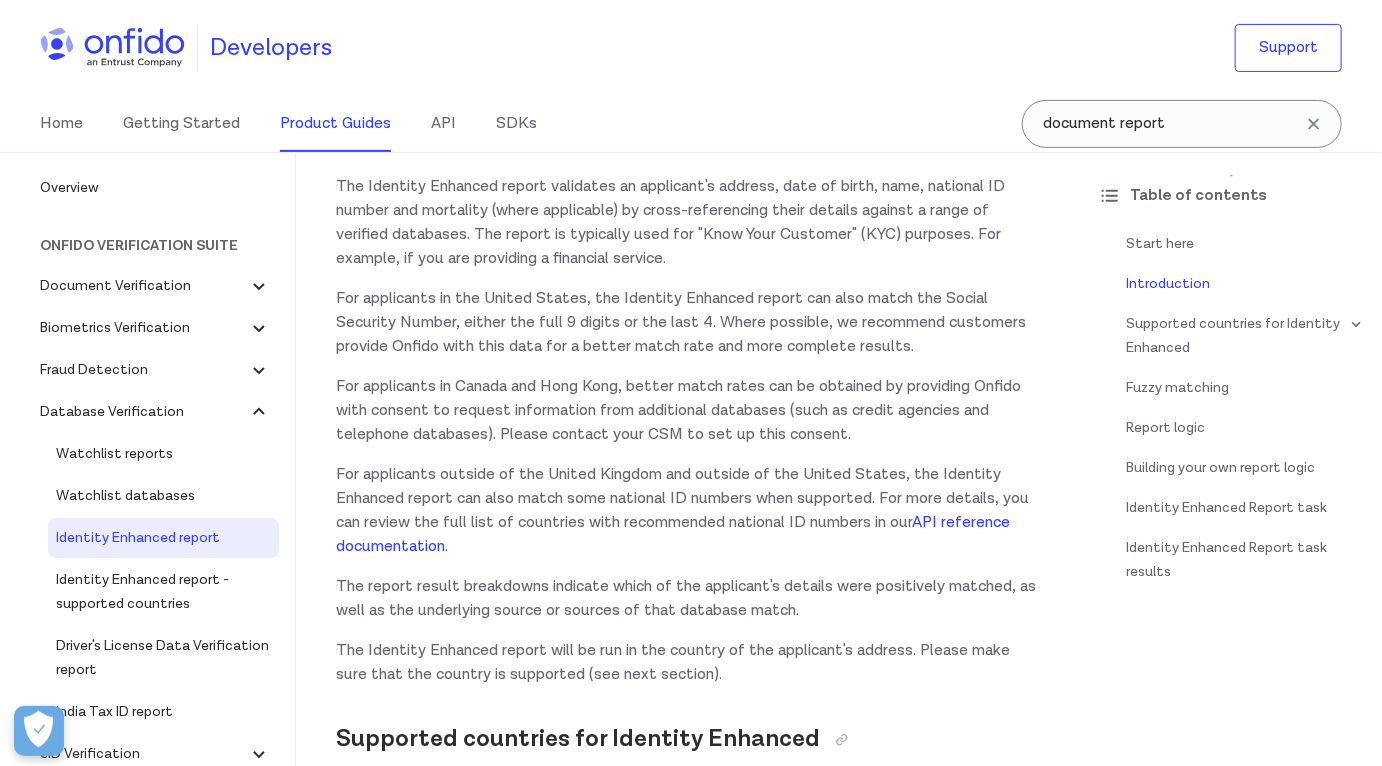 scroll, scrollTop: 0, scrollLeft: 0, axis: both 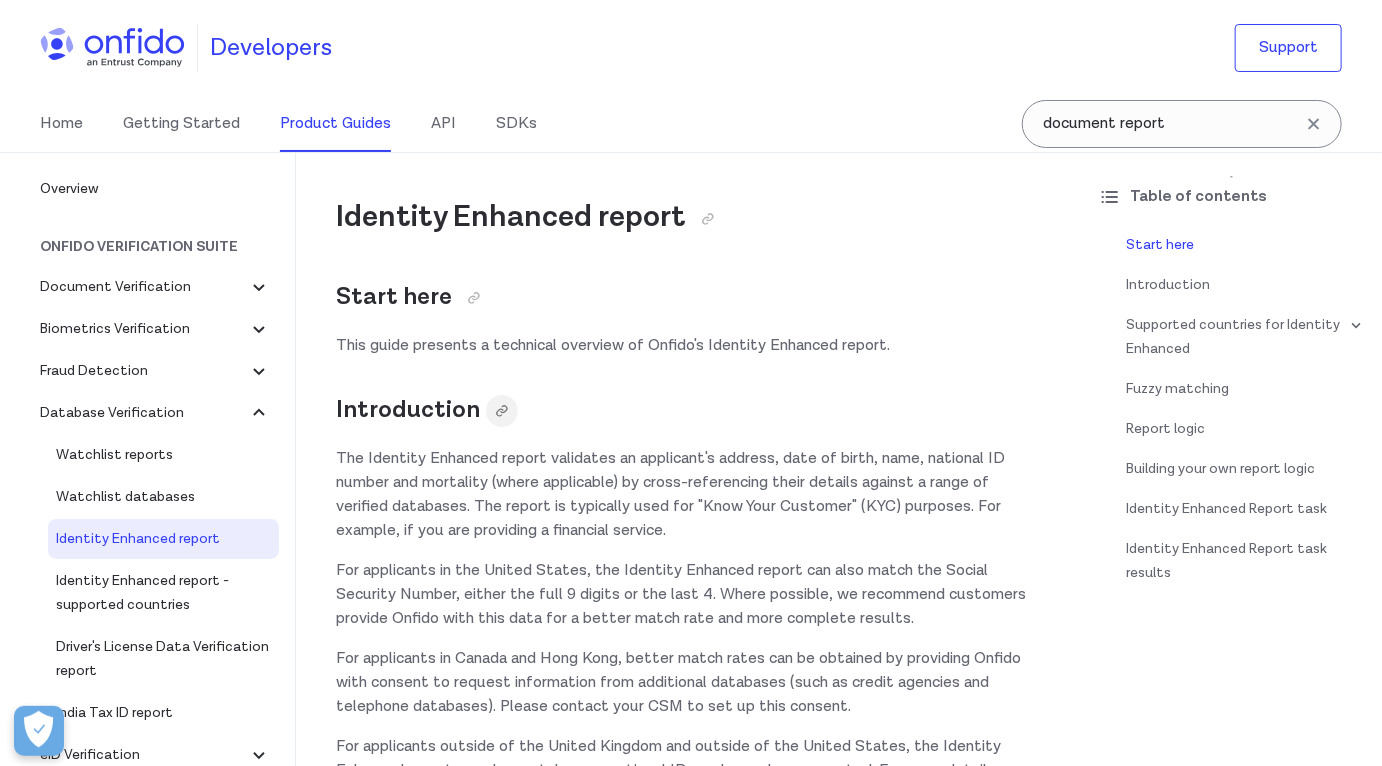 click at bounding box center (502, 411) 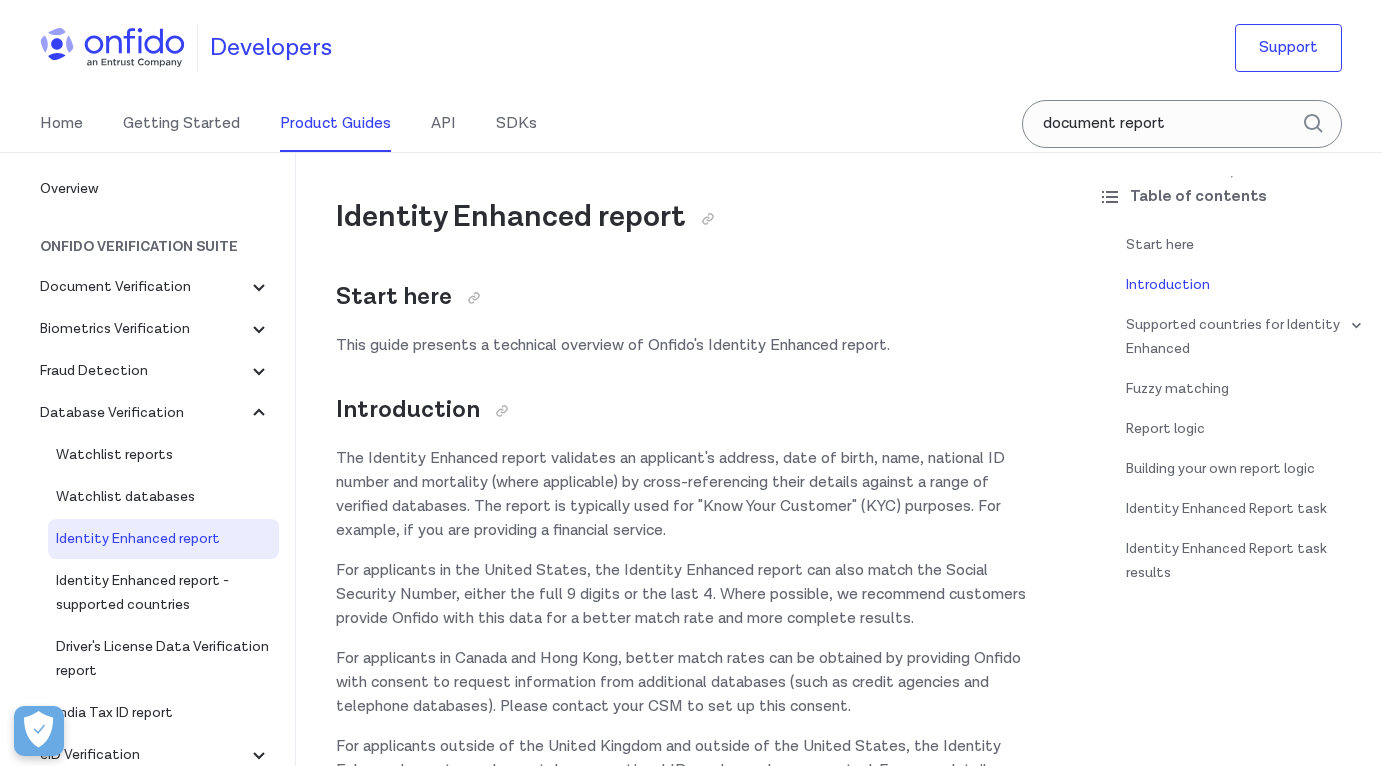 scroll, scrollTop: 178, scrollLeft: 0, axis: vertical 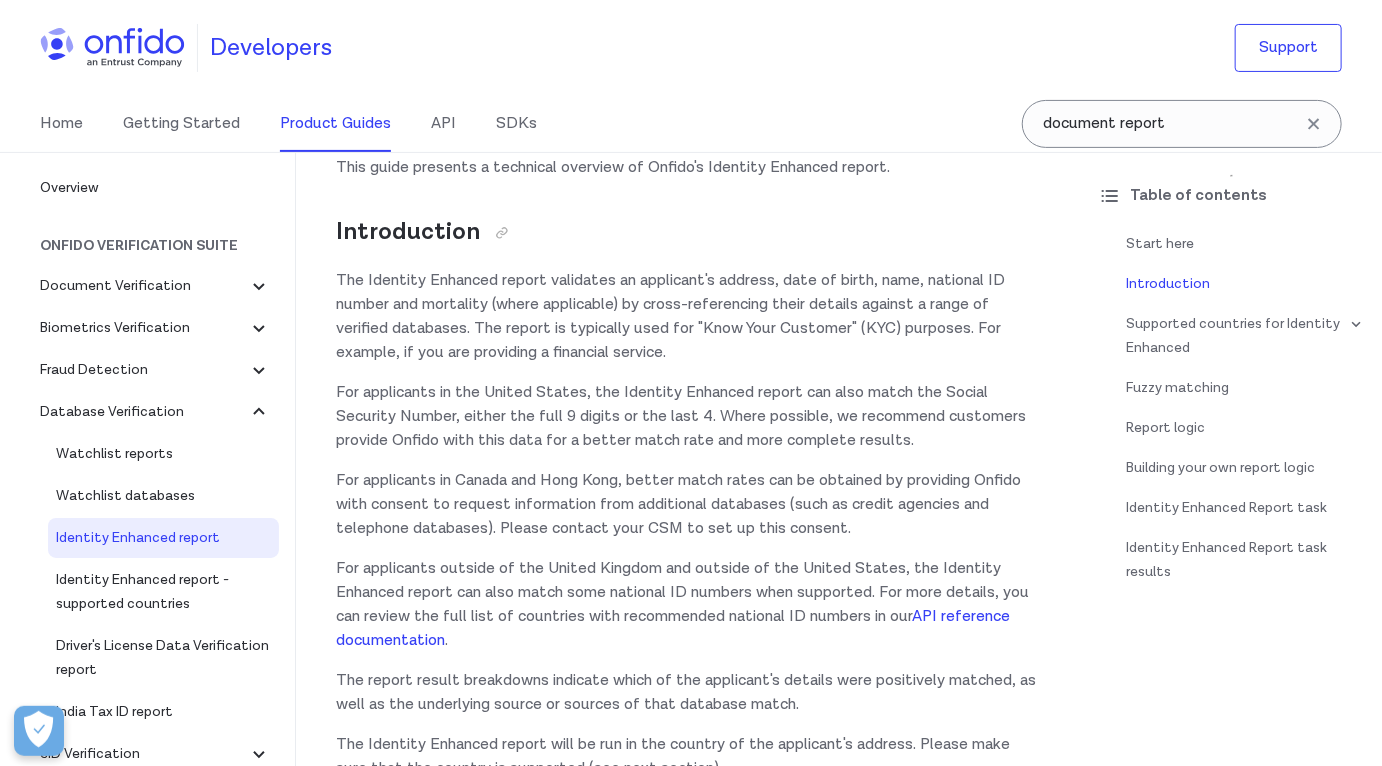 click on "The Identity Enhanced report validates an applicant's address, date of birth, name, national ID number and mortality (where applicable) by cross-referencing their details against a range of verified databases. The report is typically used for "Know Your Customer" (KYC) purposes. For example, if you are providing a financial service." at bounding box center (689, 317) 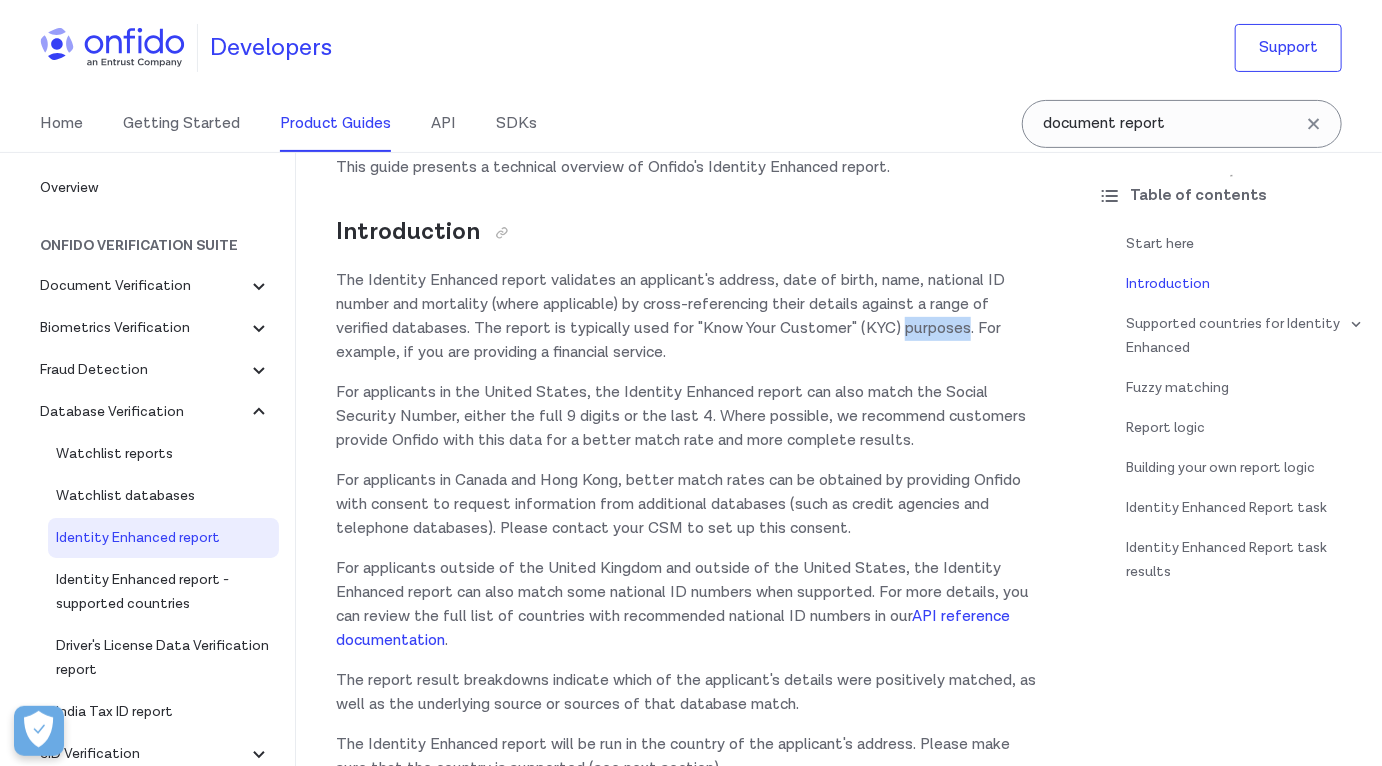 click on "The Identity Enhanced report validates an applicant's address, date of birth, name, national ID number and mortality (where applicable) by cross-referencing their details against a range of verified databases. The report is typically used for "Know Your Customer" (KYC) purposes. For example, if you are providing a financial service." at bounding box center [689, 317] 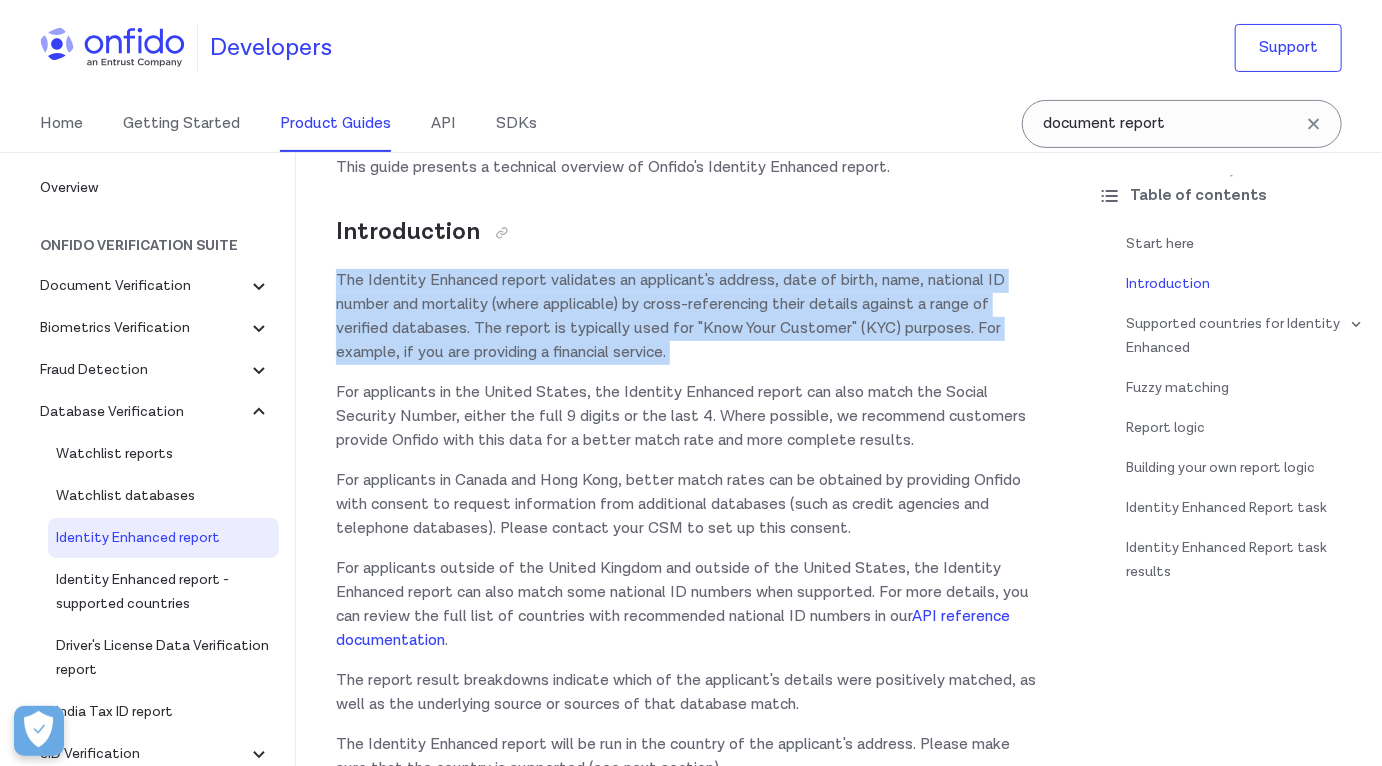 click on "The Identity Enhanced report validates an applicant's address, date of birth, name, national ID number and mortality (where applicable) by cross-referencing their details against a range of verified databases. The report is typically used for "Know Your Customer" (KYC) purposes. For example, if you are providing a financial service." at bounding box center [689, 317] 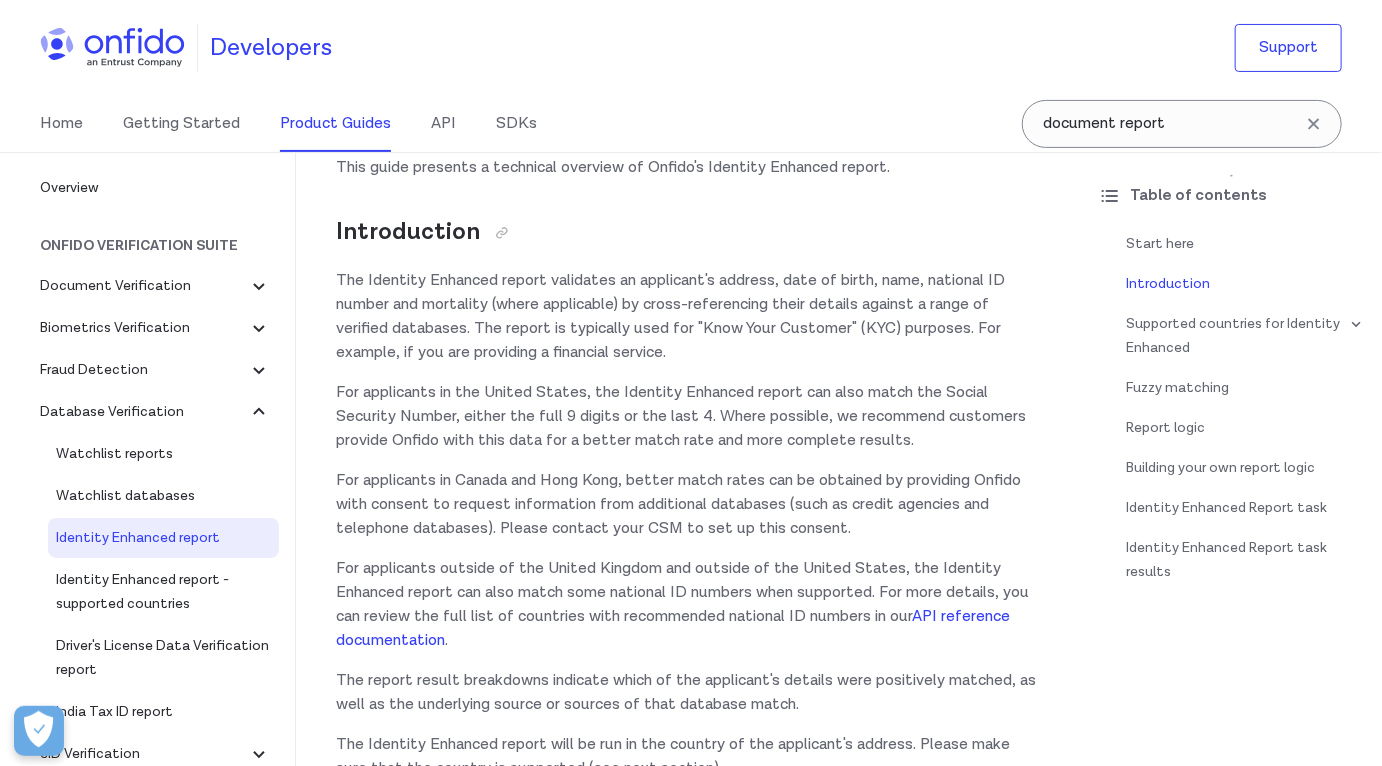 click on "The Identity Enhanced report validates an applicant's address, date of birth, name, national ID number and mortality (where applicable) by cross-referencing their details against a range of verified databases. The report is typically used for "Know Your Customer" (KYC) purposes. For example, if you are providing a financial service." at bounding box center (689, 317) 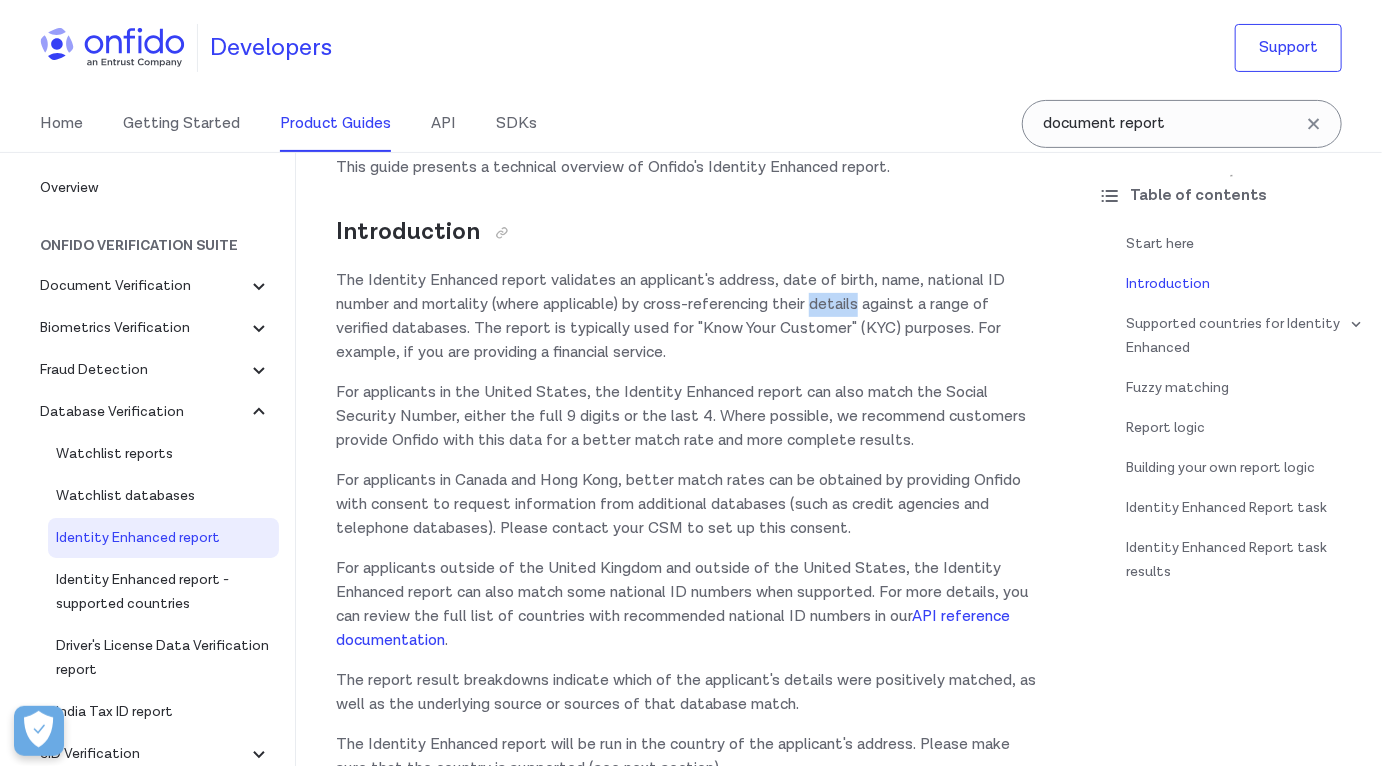 click on "The Identity Enhanced report validates an applicant's address, date of birth, name, national ID number and mortality (where applicable) by cross-referencing their details against a range of verified databases. The report is typically used for "Know Your Customer" (KYC) purposes. For example, if you are providing a financial service." at bounding box center (689, 317) 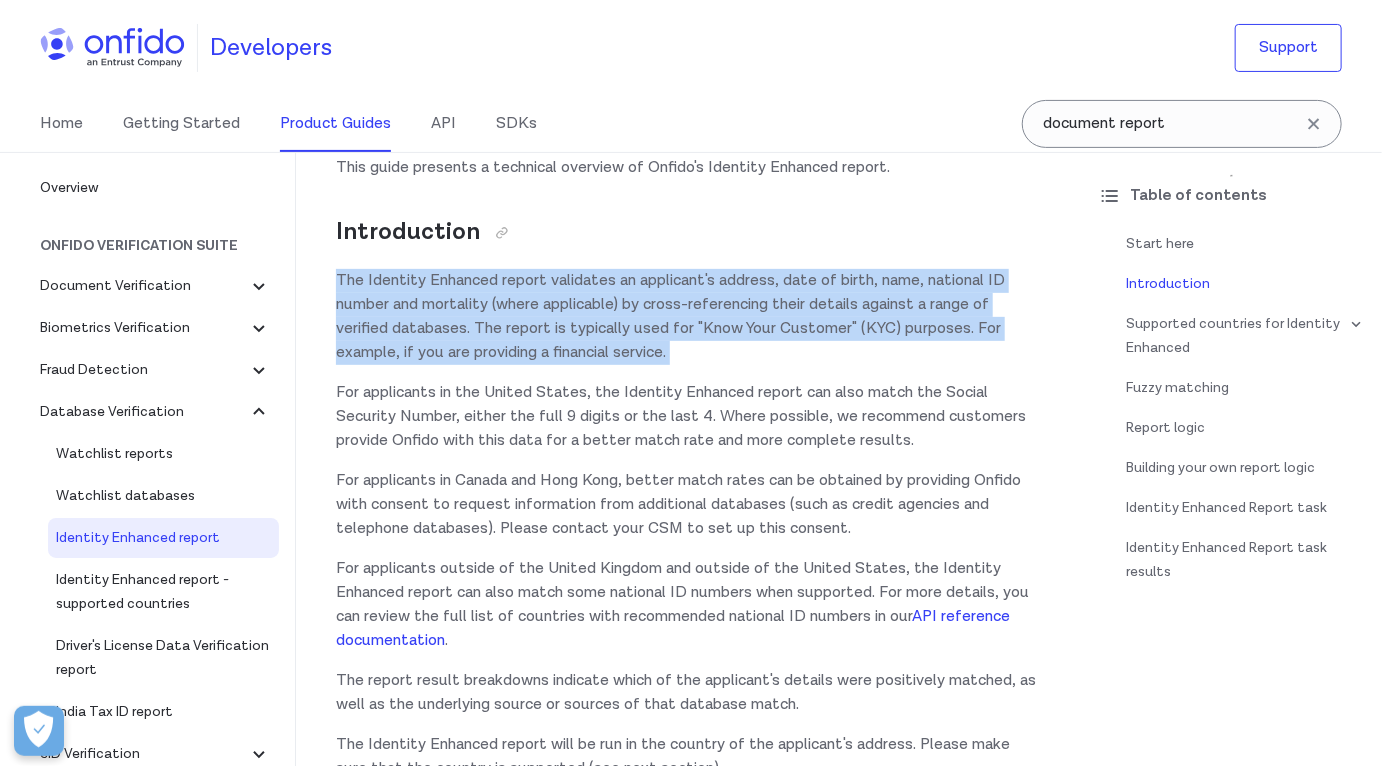 click on "The Identity Enhanced report validates an applicant's address, date of birth, name, national ID number and mortality (where applicable) by cross-referencing their details against a range of verified databases. The report is typically used for "Know Your Customer" (KYC) purposes. For example, if you are providing a financial service." at bounding box center (689, 317) 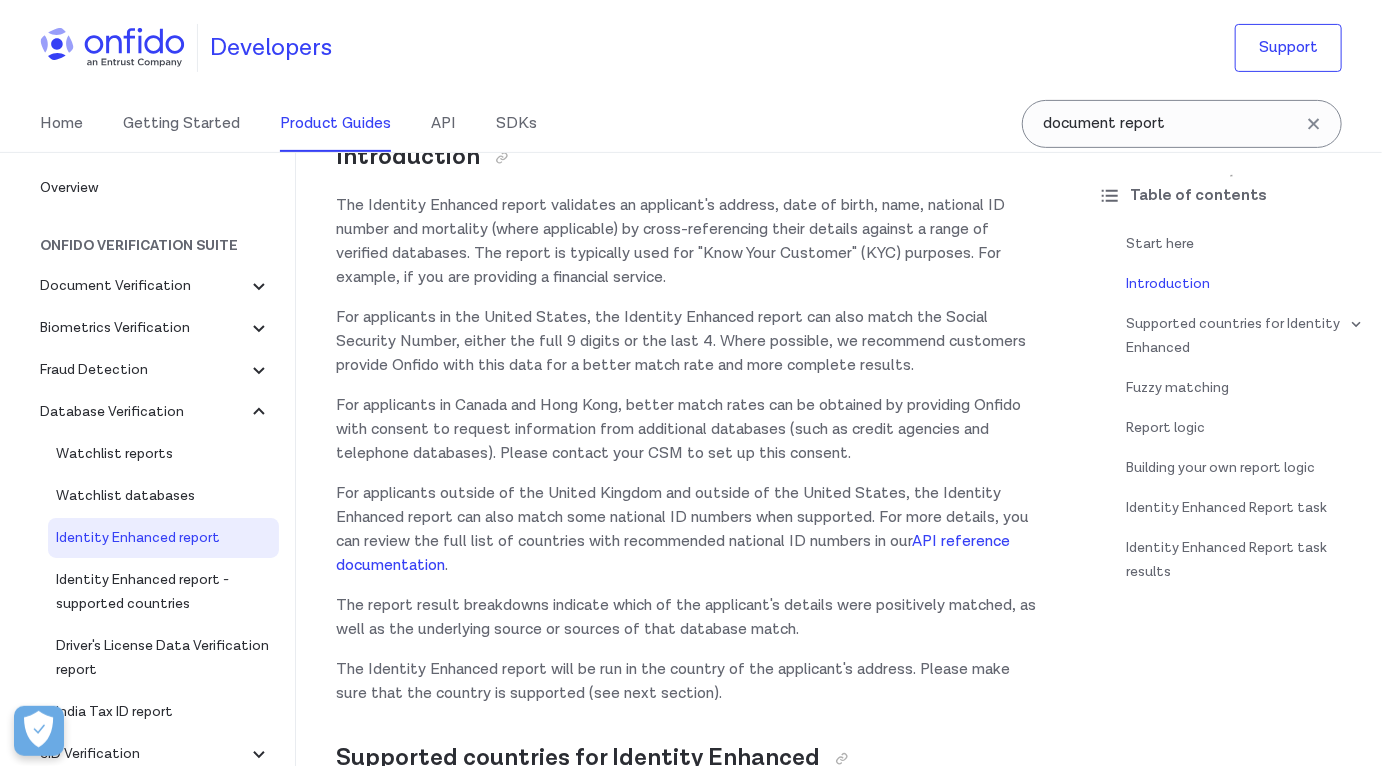scroll, scrollTop: 255, scrollLeft: 0, axis: vertical 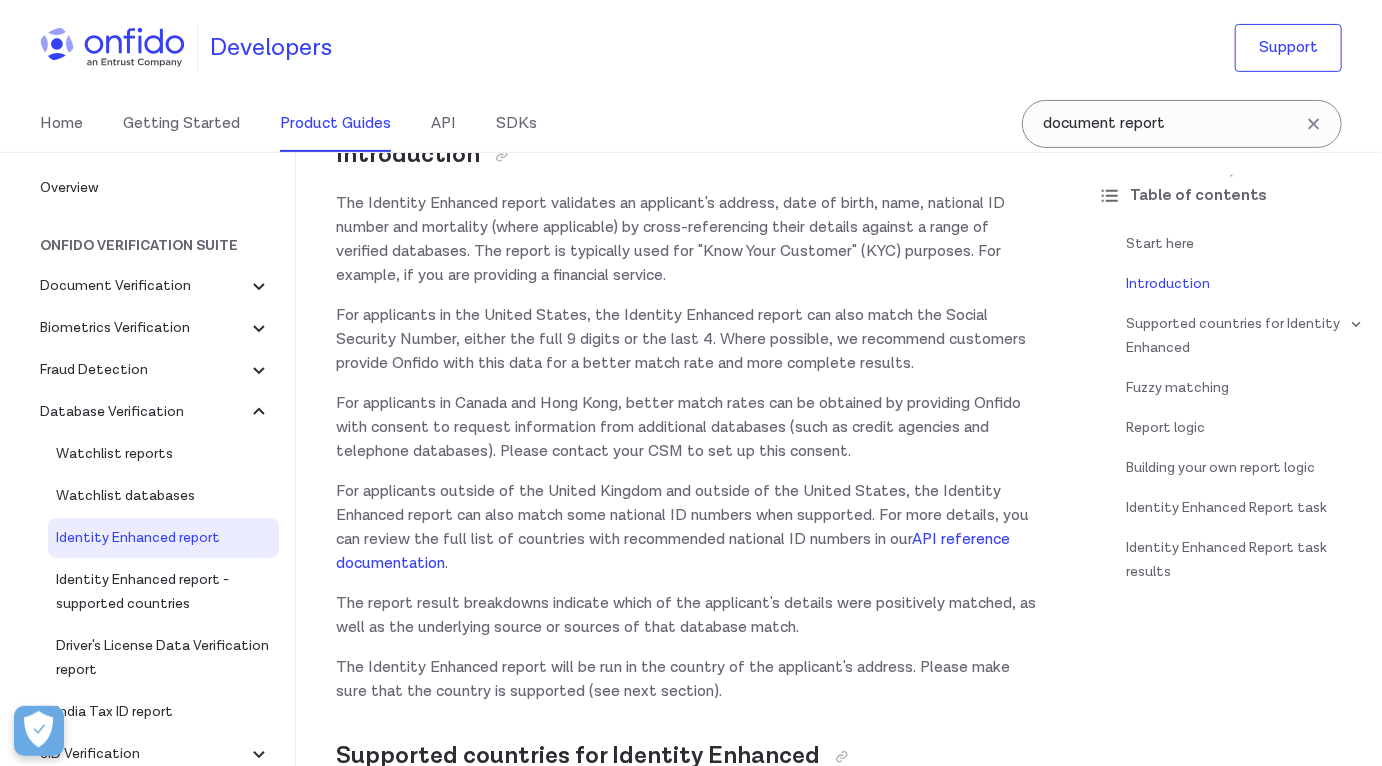 click on "For applicants in the United States, the Identity Enhanced report can also match the Social Security Number, either the full 9 digits or the last 4. Where possible, we recommend customers provide Onfido with this data for a better match rate and more complete results." at bounding box center [689, 340] 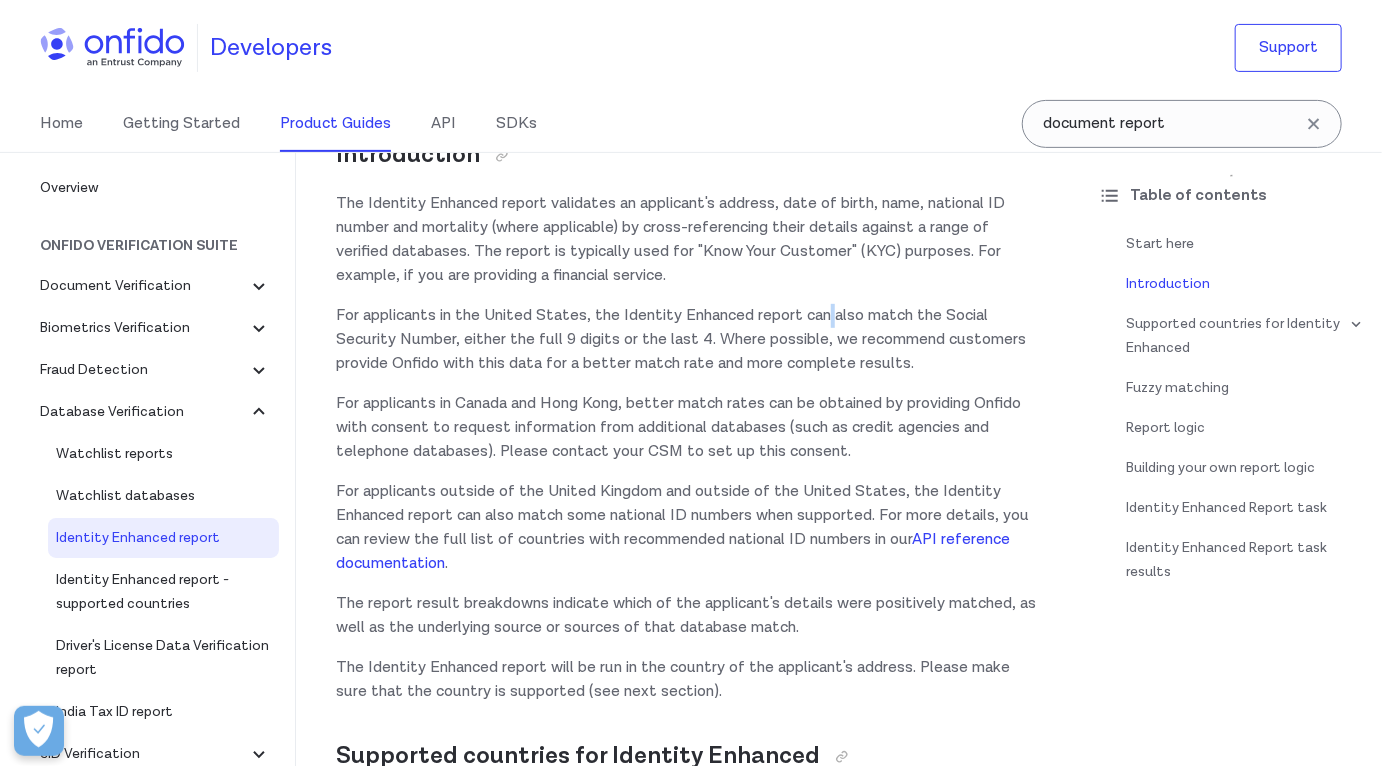 click on "For applicants in the United States, the Identity Enhanced report can also match the Social Security Number, either the full 9 digits or the last 4. Where possible, we recommend customers provide Onfido with this data for a better match rate and more complete results." at bounding box center [689, 340] 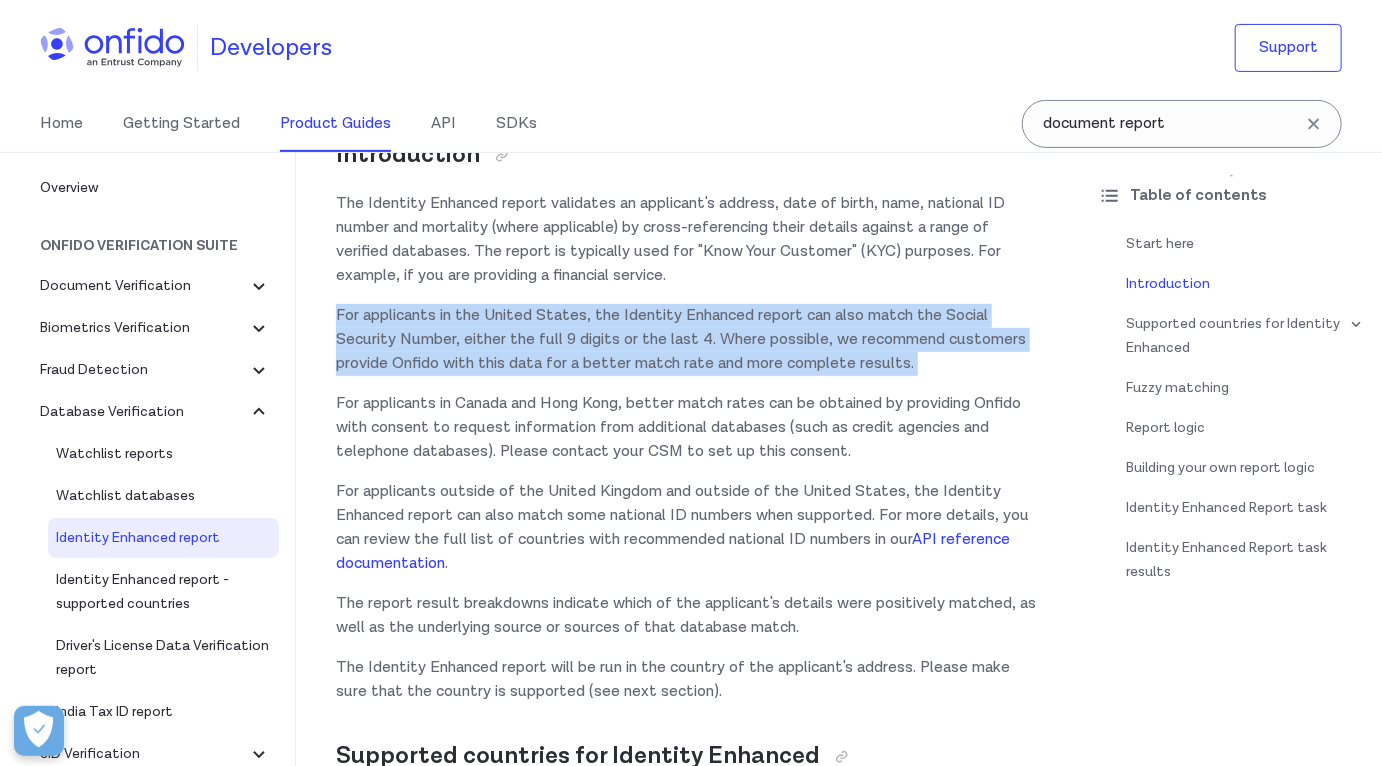 click on "For applicants in the United States, the Identity Enhanced report can also match the Social Security Number, either the full 9 digits or the last 4. Where possible, we recommend customers provide Onfido with this data for a better match rate and more complete results." at bounding box center [689, 340] 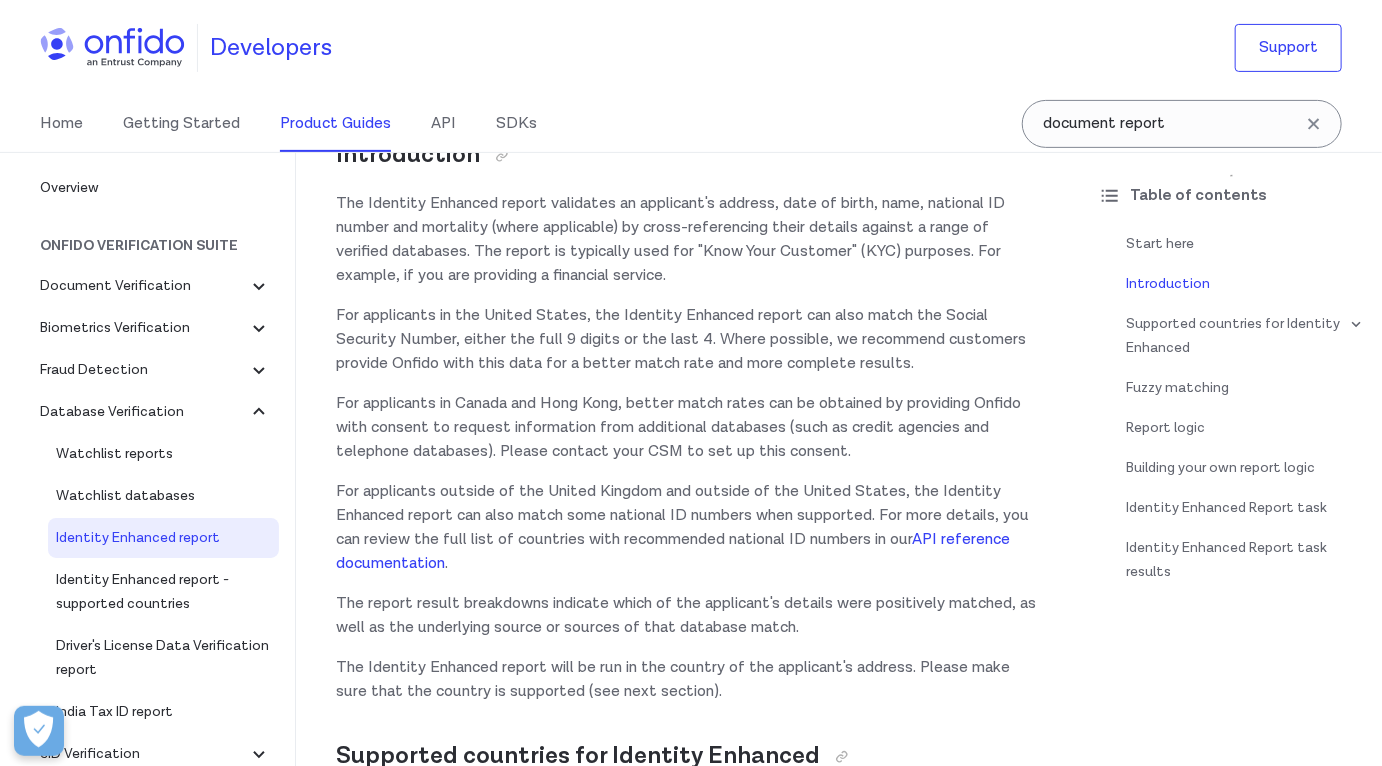 click on "The Identity Enhanced report validates an applicant's address, date of birth, name, national ID number and mortality (where applicable) by cross-referencing their details against a range of verified databases. The report is typically used for "Know Your Customer" (KYC) purposes. For example, if you are providing a financial service." at bounding box center [689, 240] 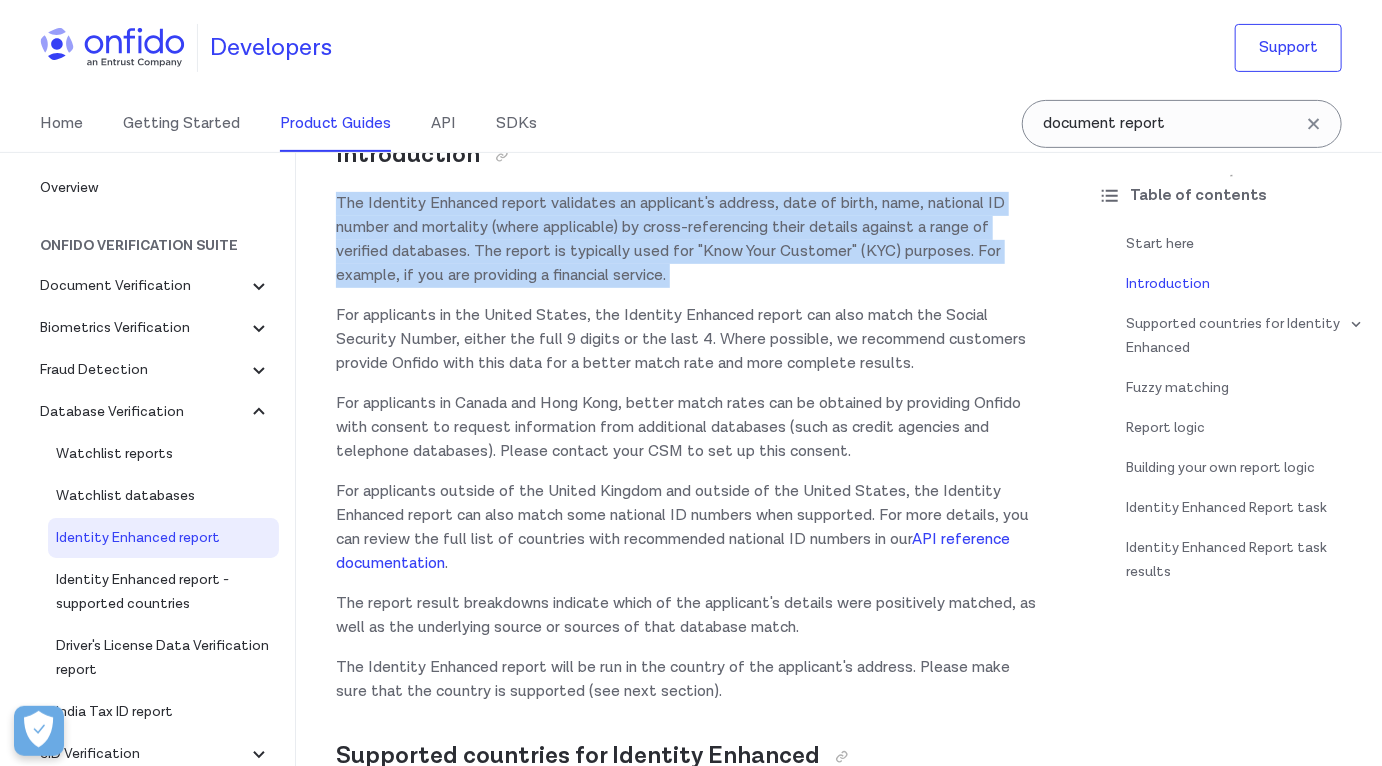 click on "The Identity Enhanced report validates an applicant's address, date of birth, name, national ID number and mortality (where applicable) by cross-referencing their details against a range of verified databases. The report is typically used for "Know Your Customer" (KYC) purposes. For example, if you are providing a financial service." at bounding box center (689, 240) 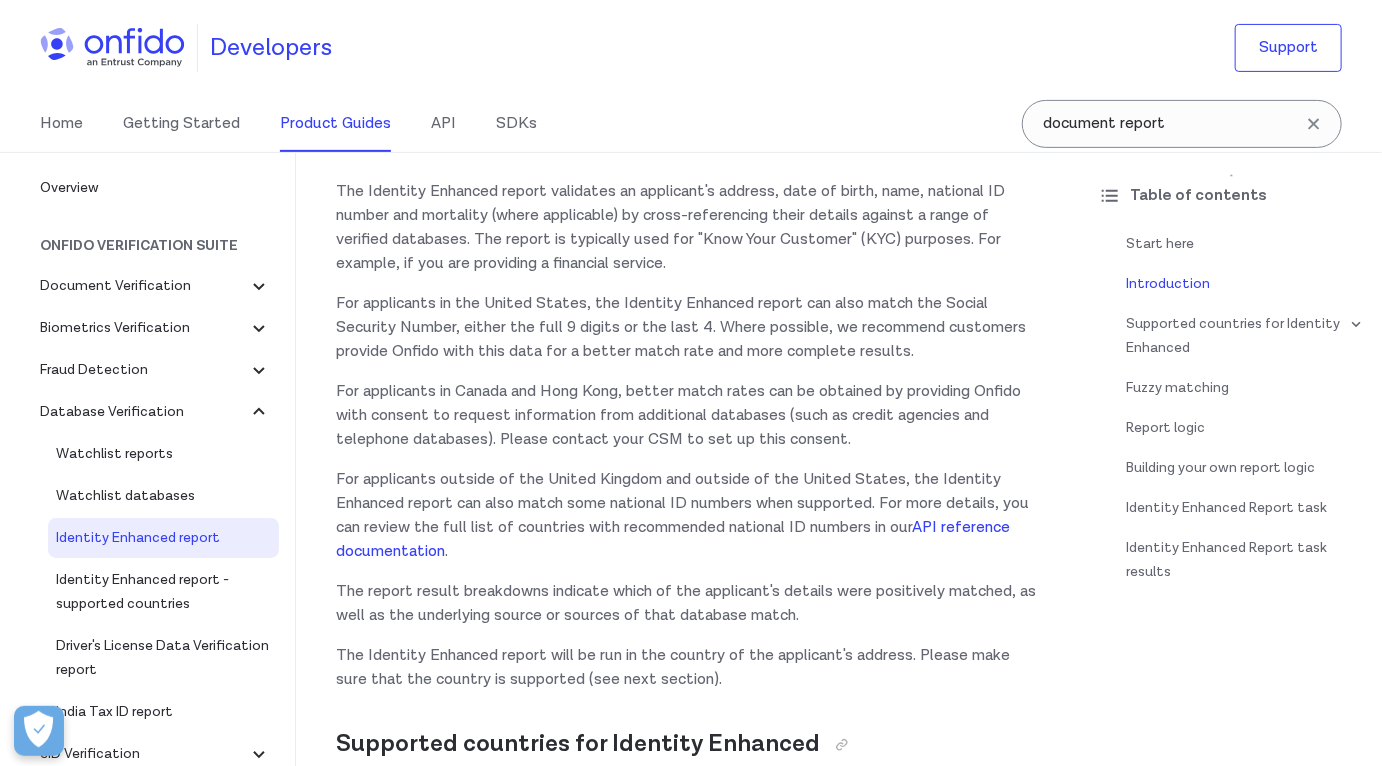 scroll, scrollTop: 269, scrollLeft: 0, axis: vertical 